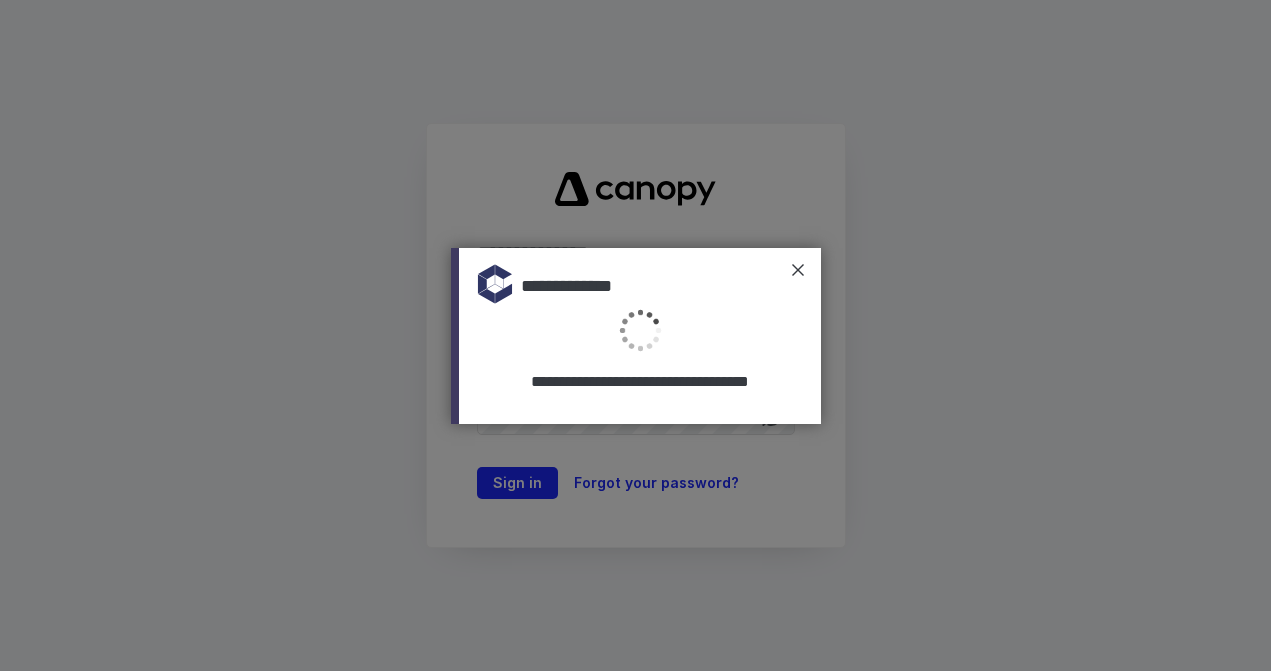 scroll, scrollTop: 0, scrollLeft: 0, axis: both 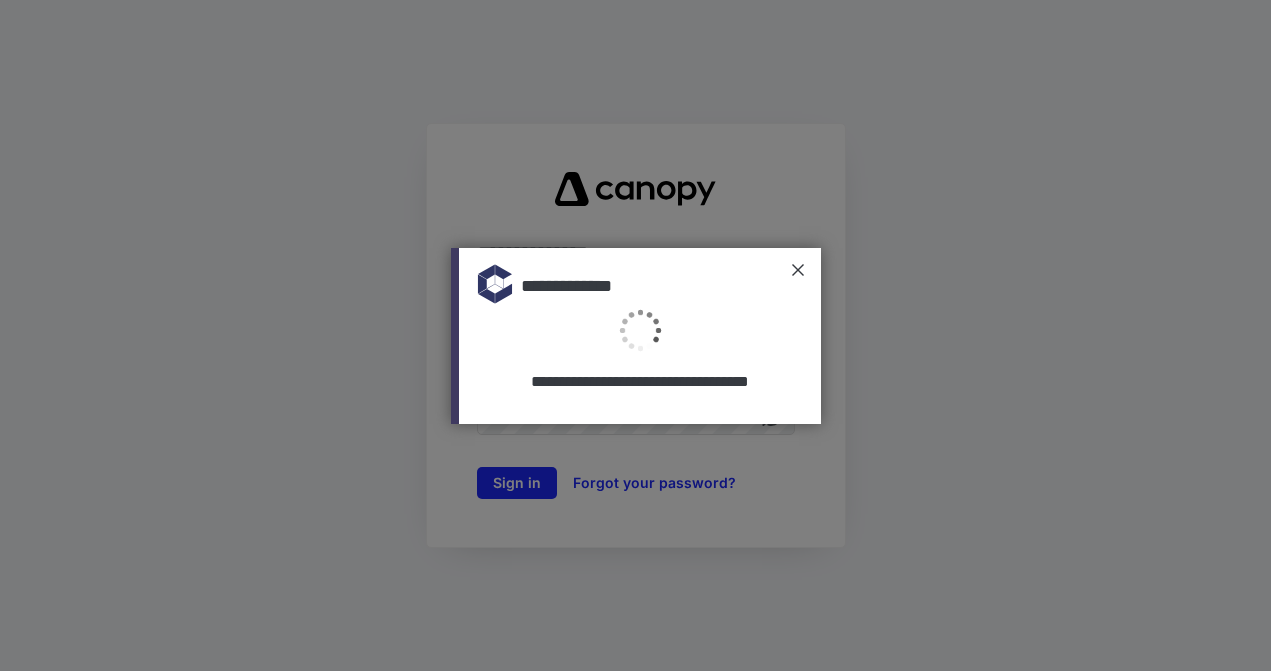 type on "**********" 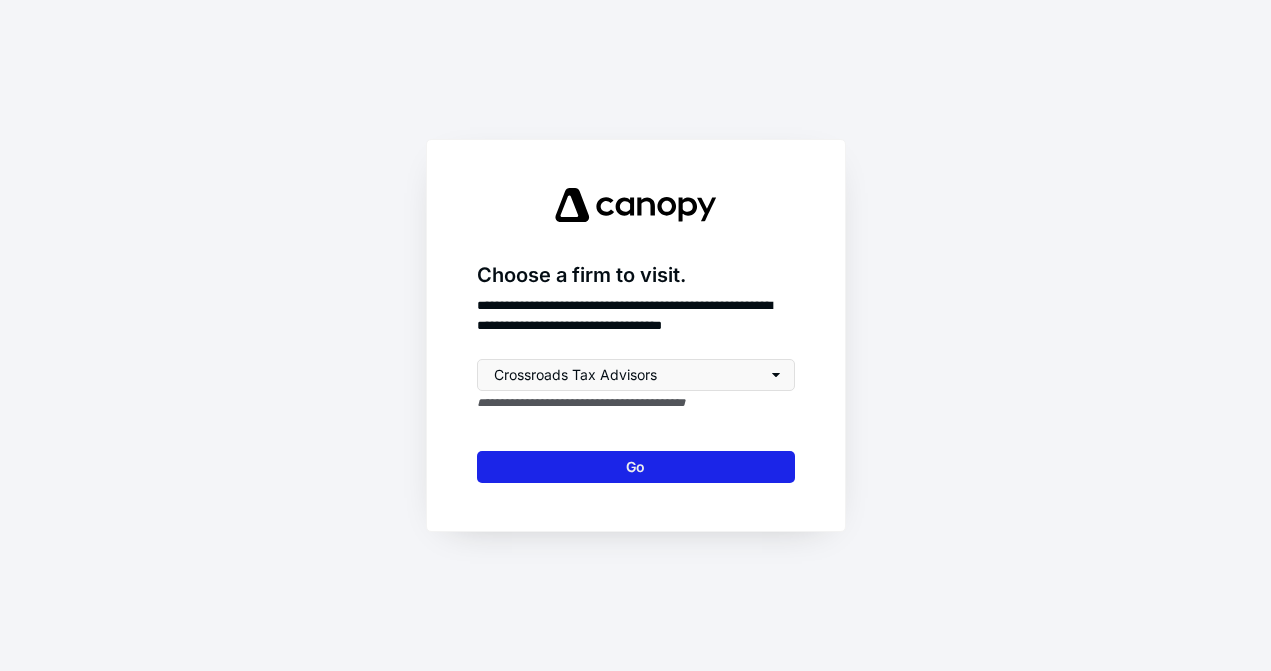 click on "Go" at bounding box center (636, 467) 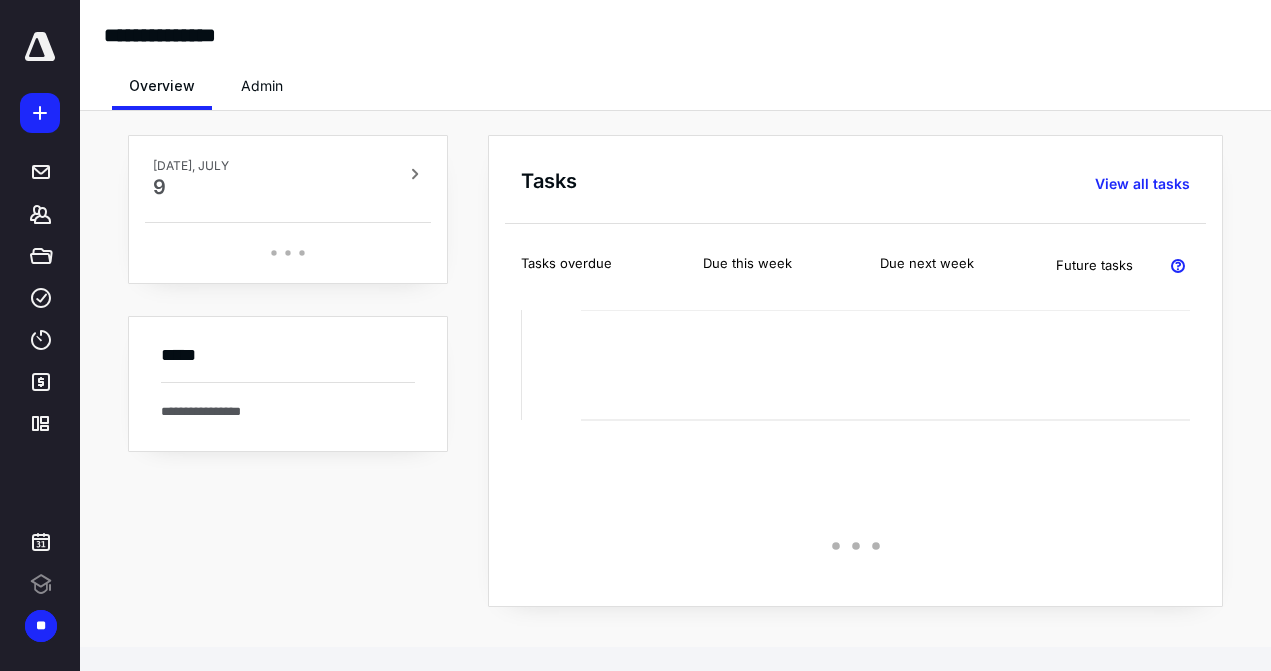 scroll, scrollTop: 0, scrollLeft: 0, axis: both 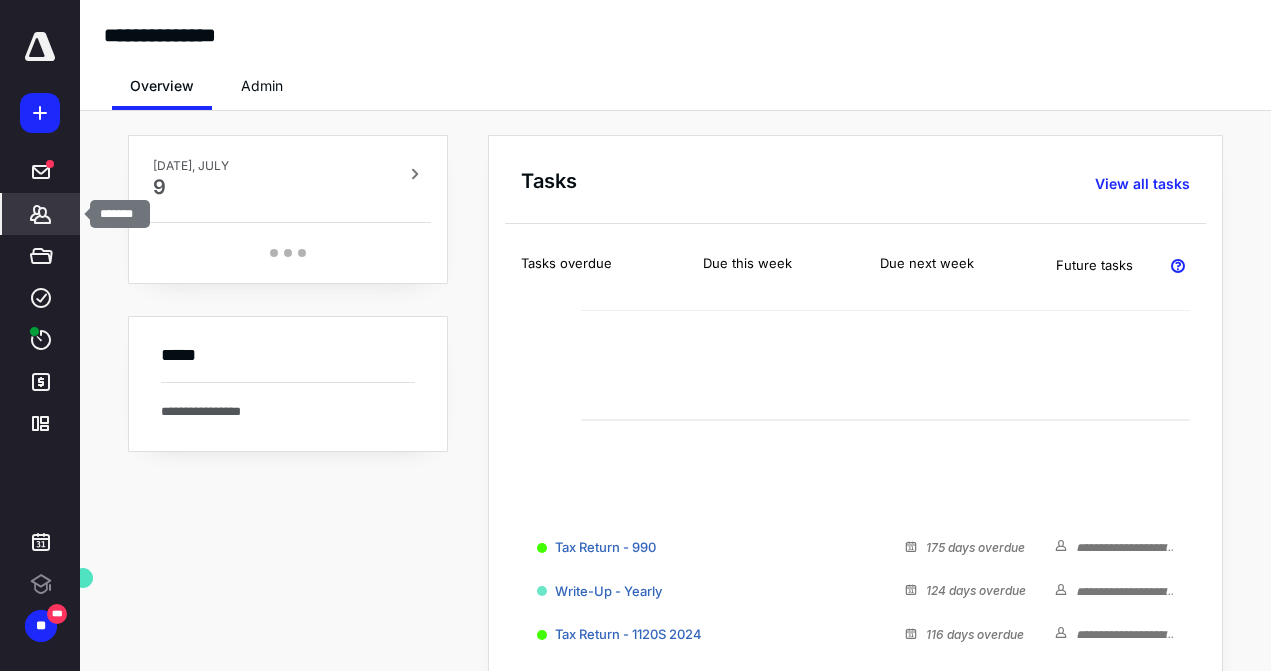 click 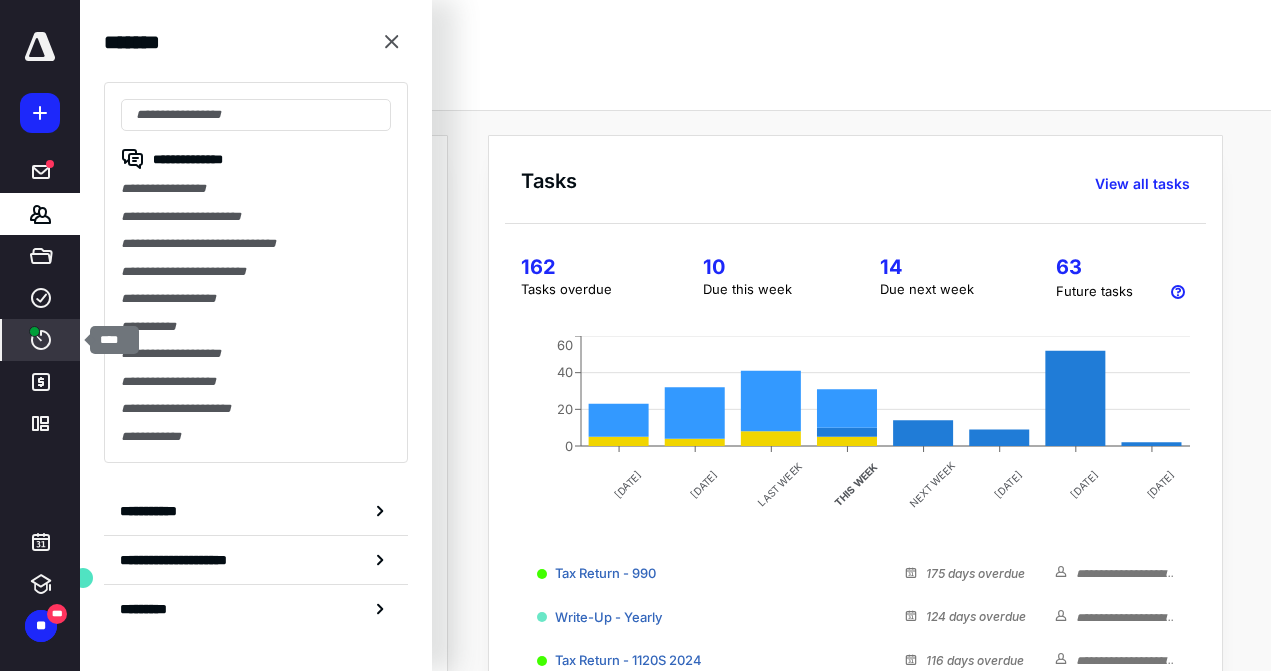 click on "****" at bounding box center (41, 340) 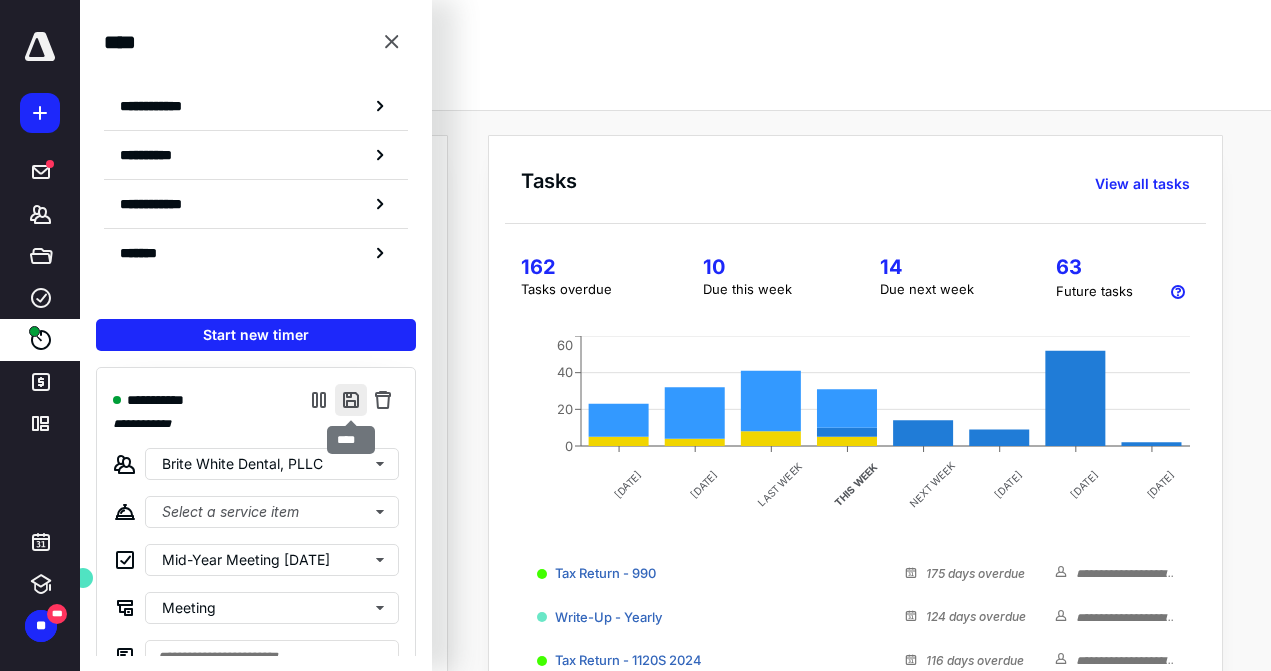 click at bounding box center (351, 400) 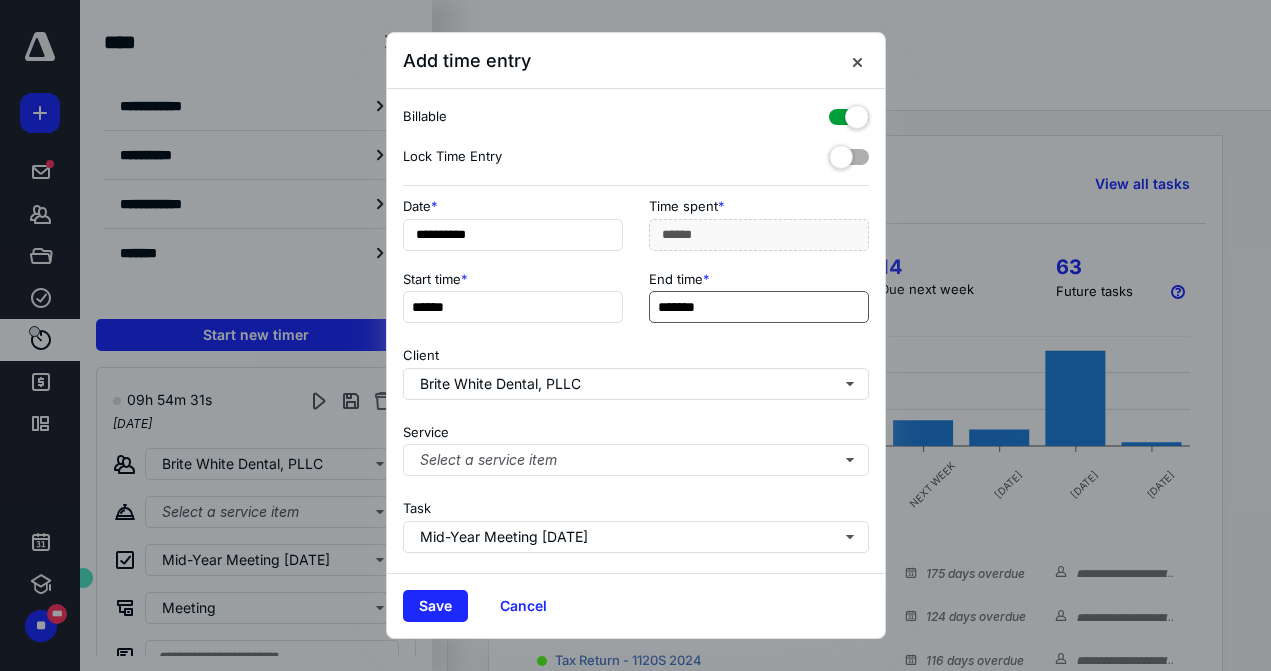 click on "*******" at bounding box center (759, 307) 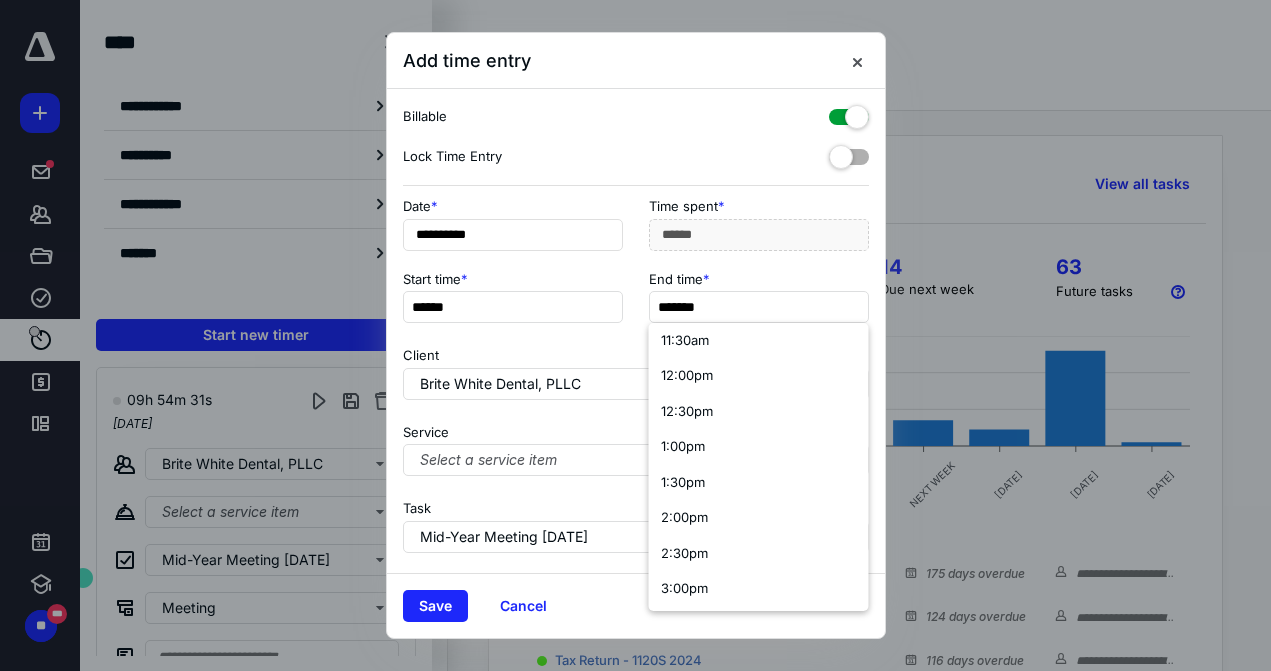 scroll, scrollTop: 848, scrollLeft: 0, axis: vertical 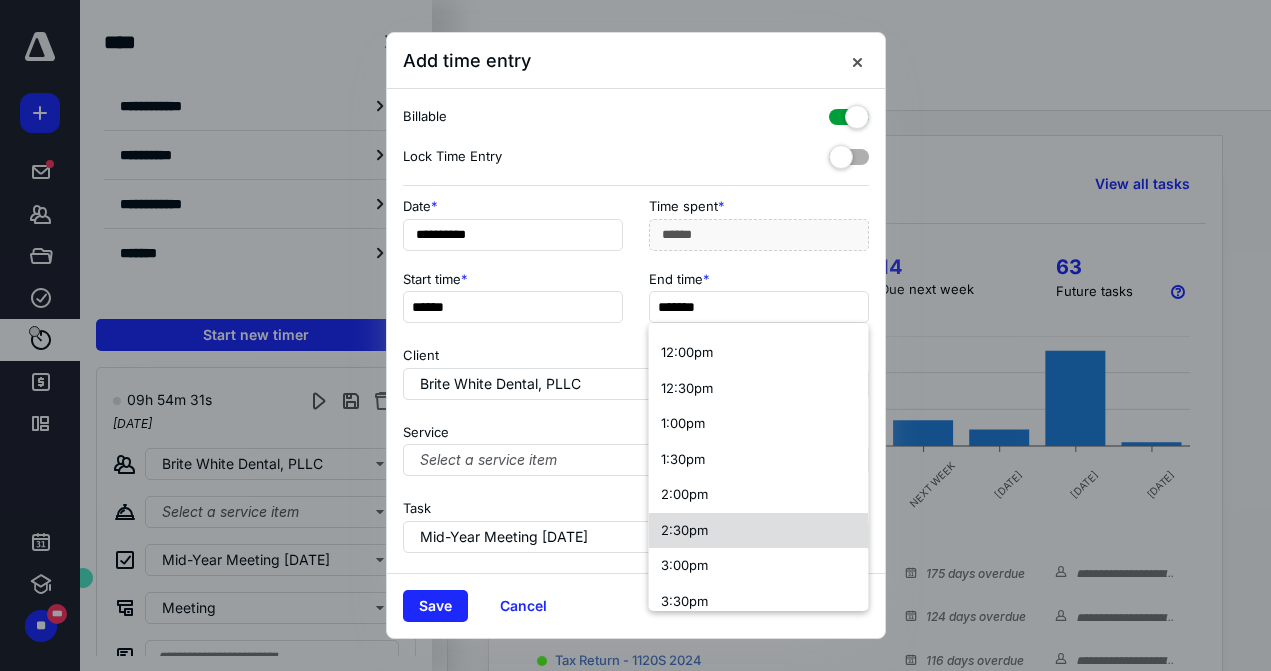 click on "2:30pm" at bounding box center [759, 531] 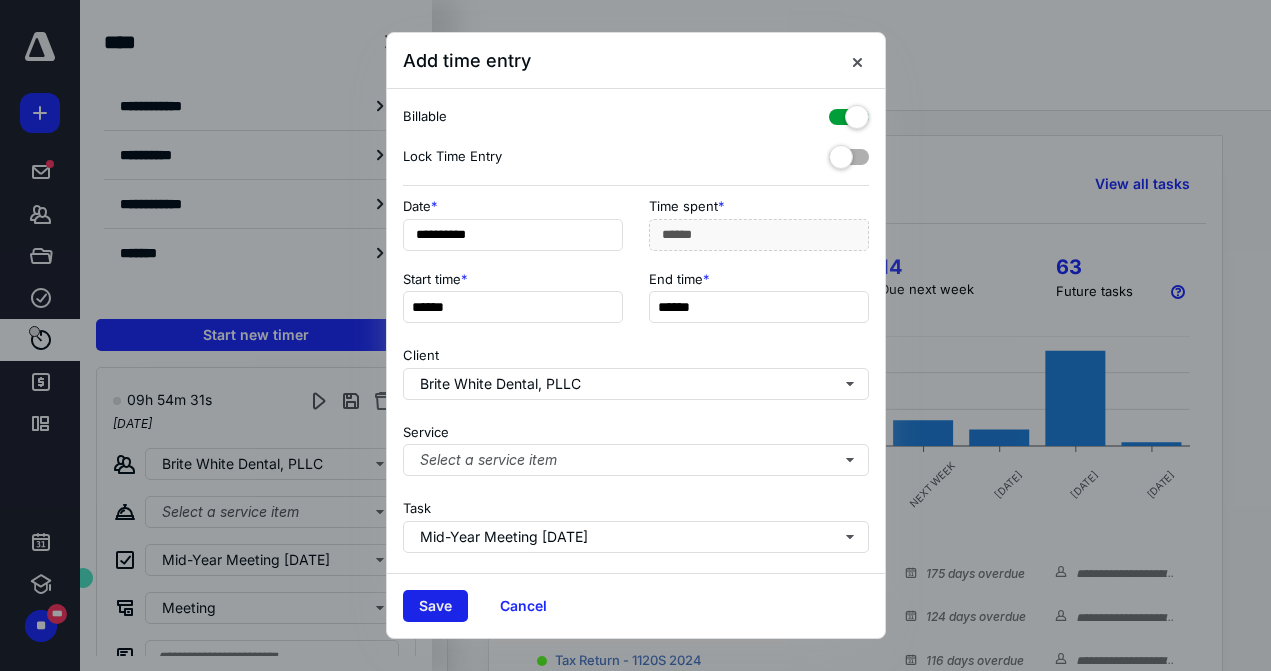 click on "Save" at bounding box center [435, 606] 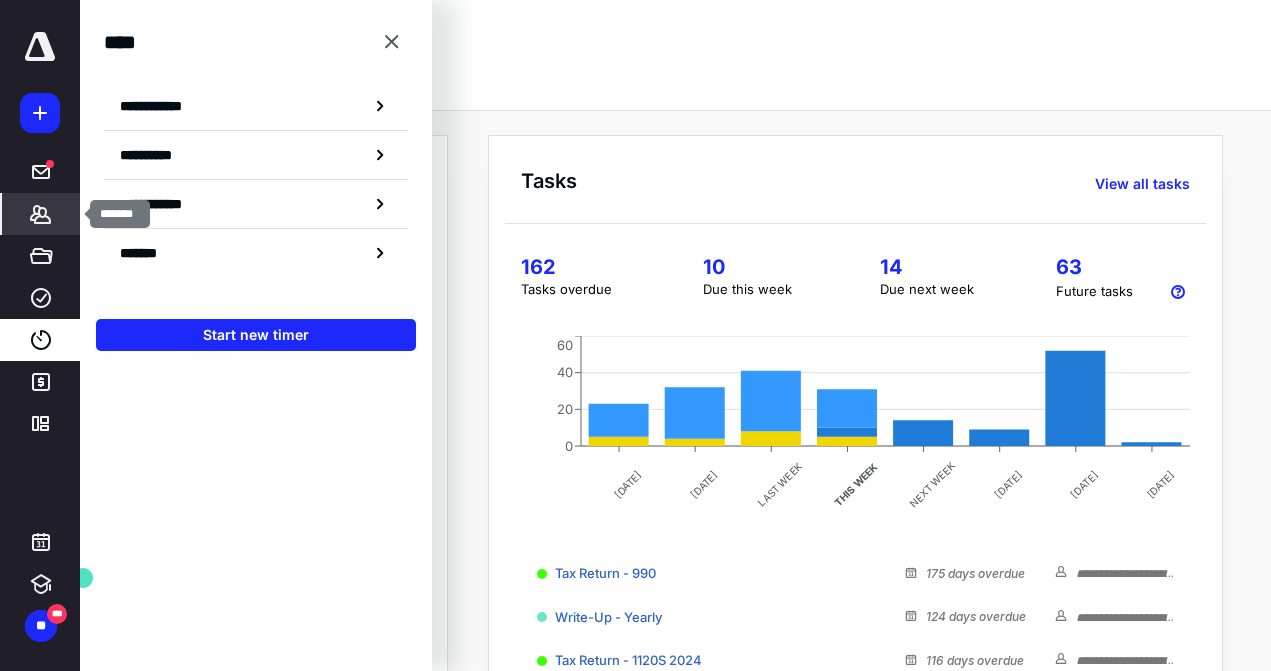 click 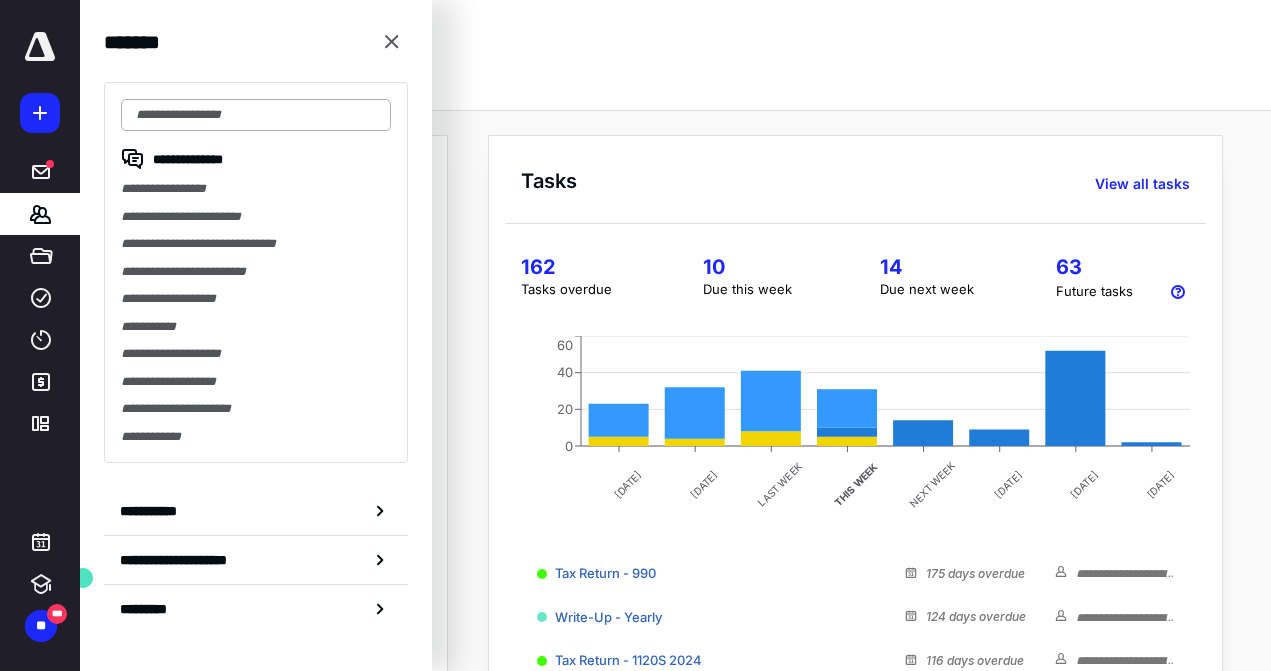 click at bounding box center (256, 115) 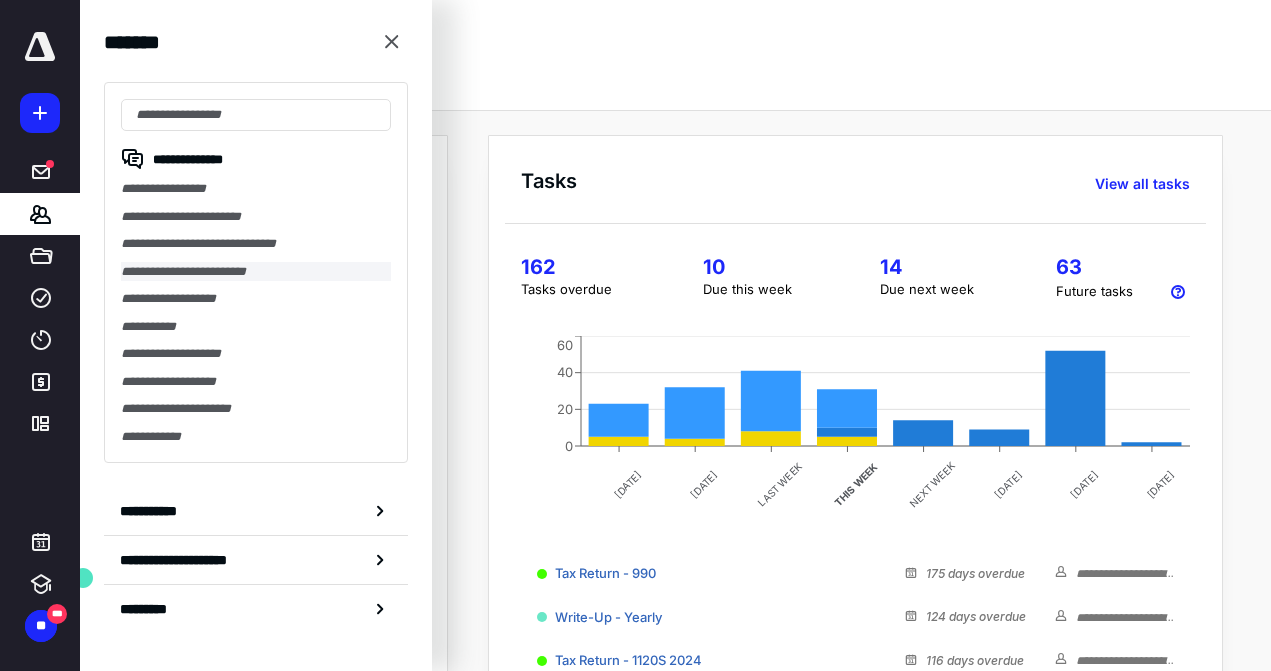 click on "**********" at bounding box center (256, 272) 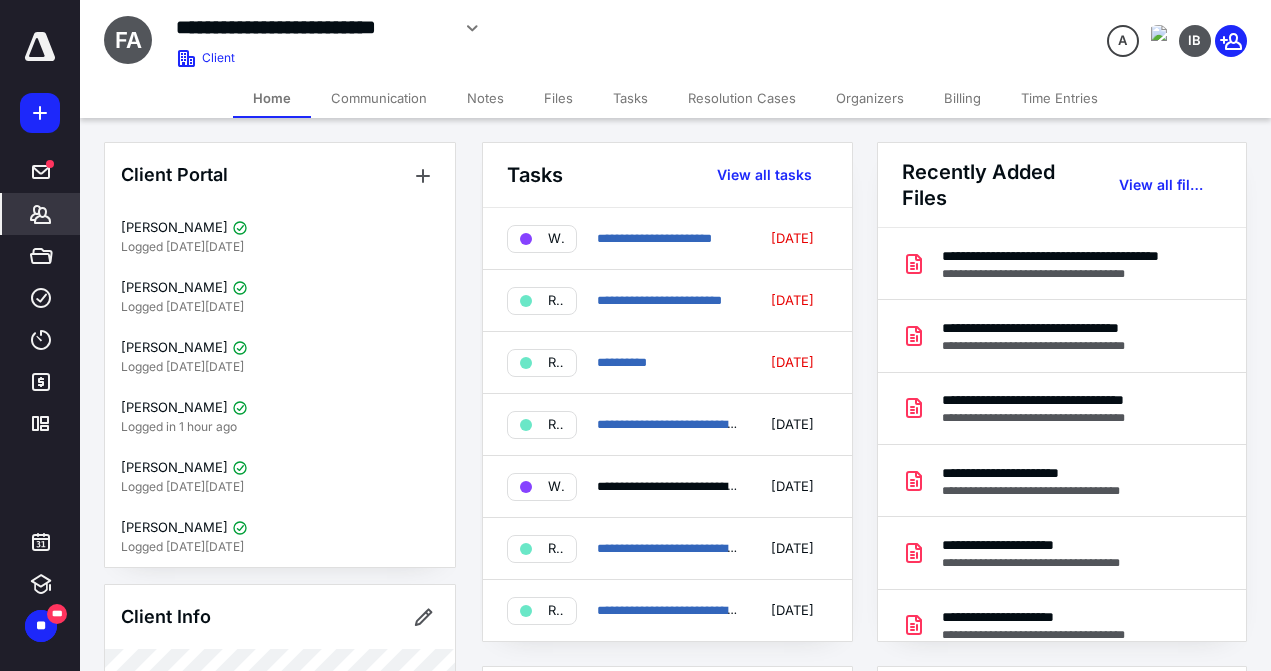 click on "Files" at bounding box center [558, 98] 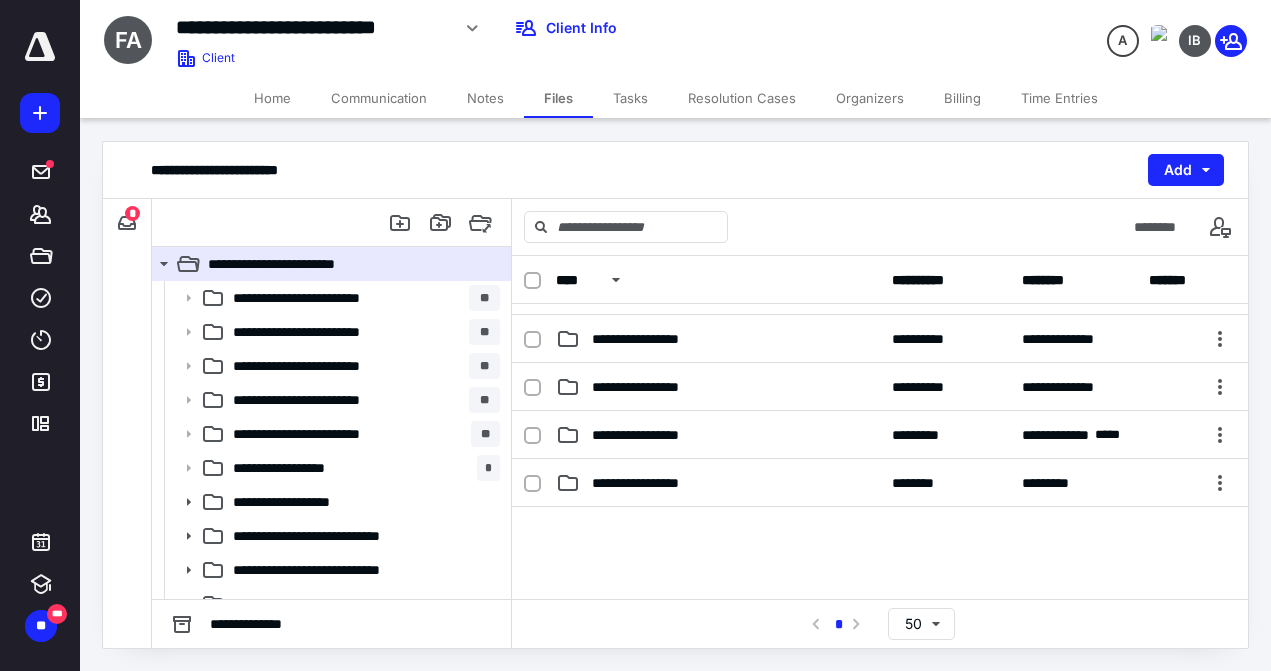 scroll, scrollTop: 503, scrollLeft: 0, axis: vertical 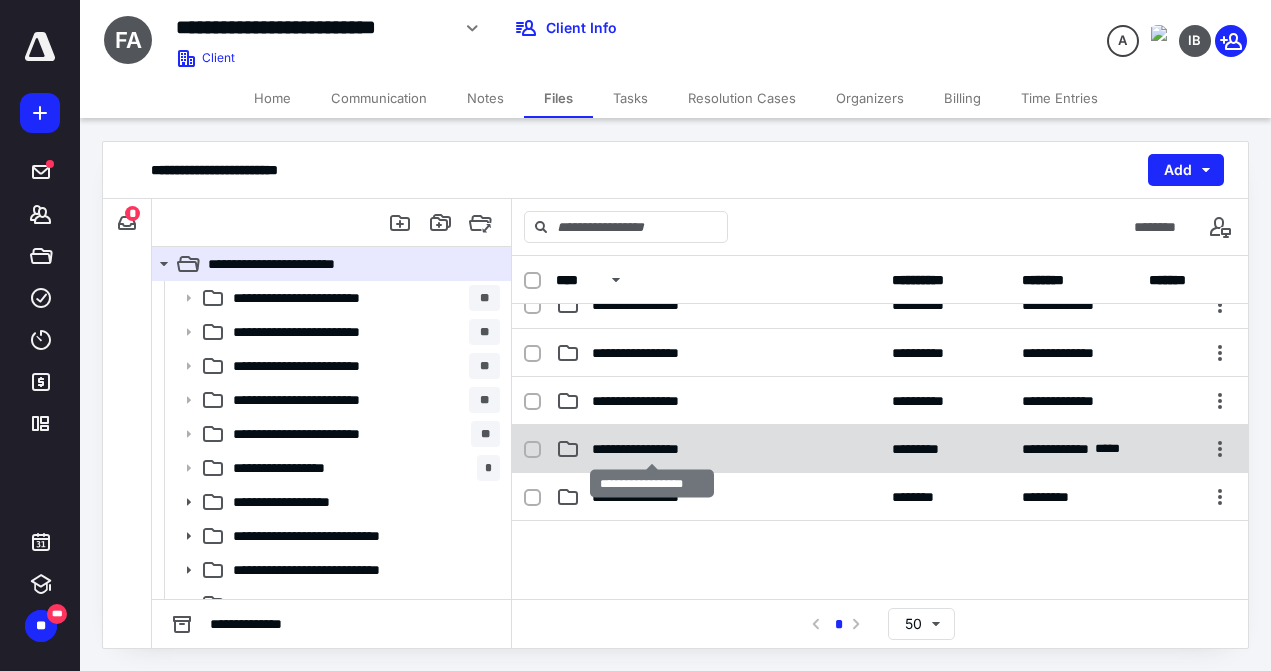 click on "**********" at bounding box center [652, 449] 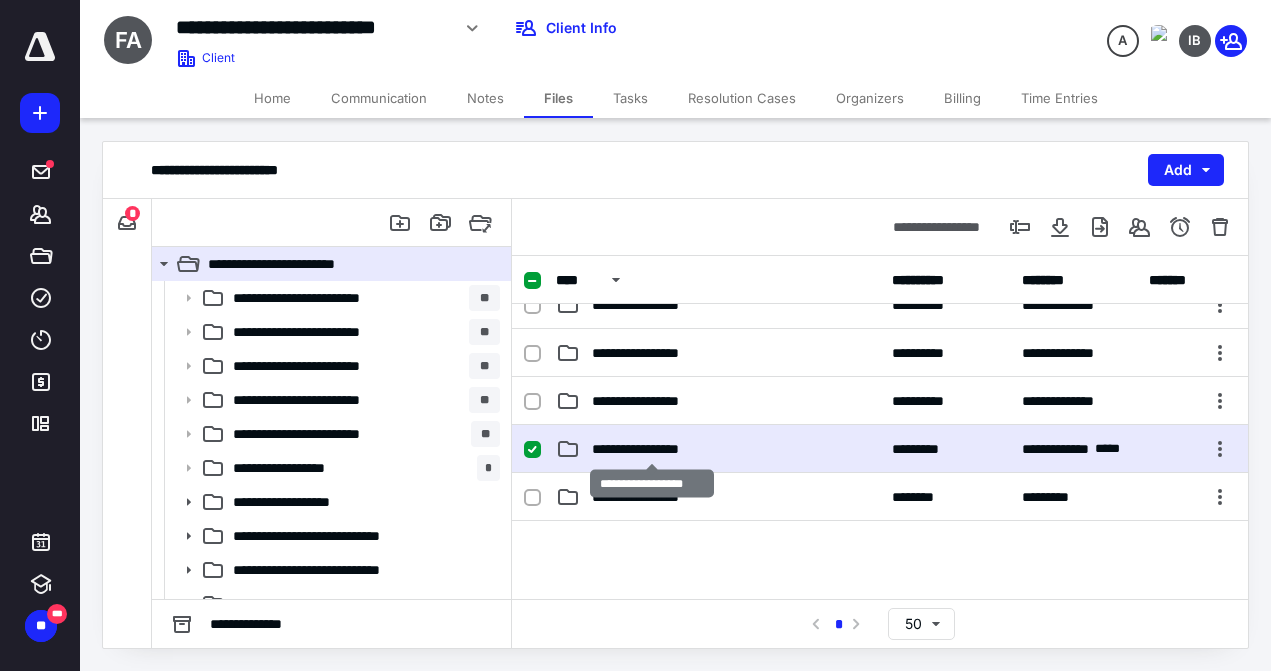 click on "**********" at bounding box center [652, 449] 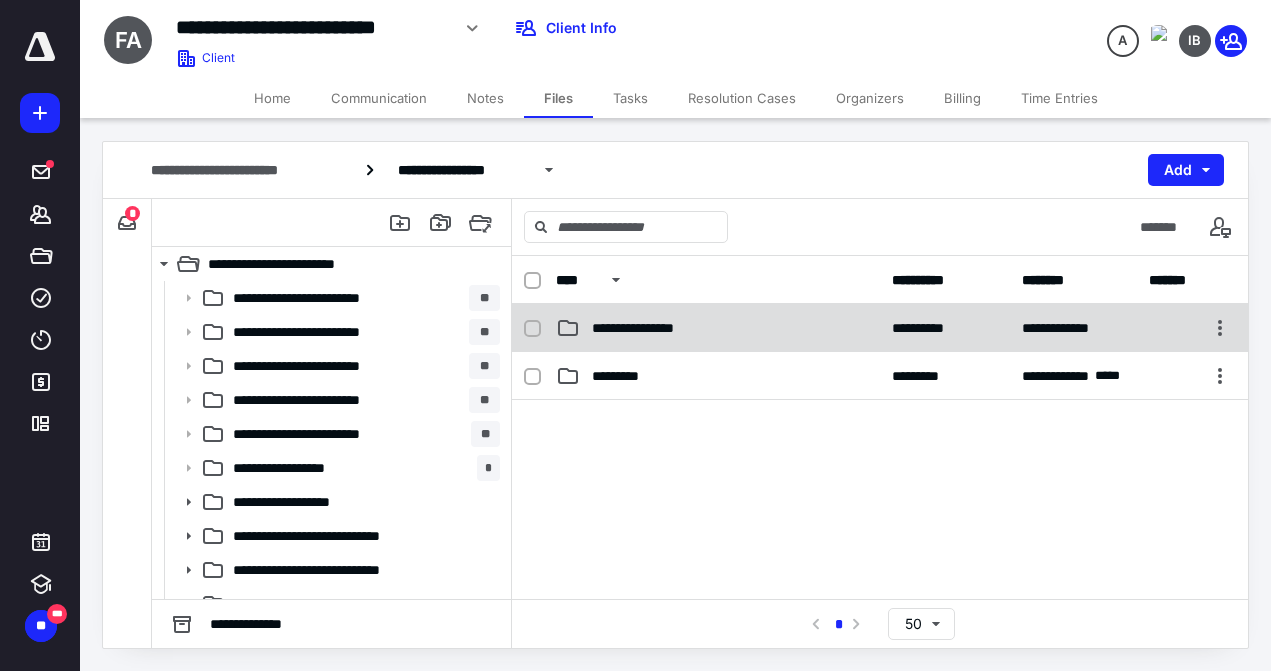 click on "**********" at bounding box center [650, 328] 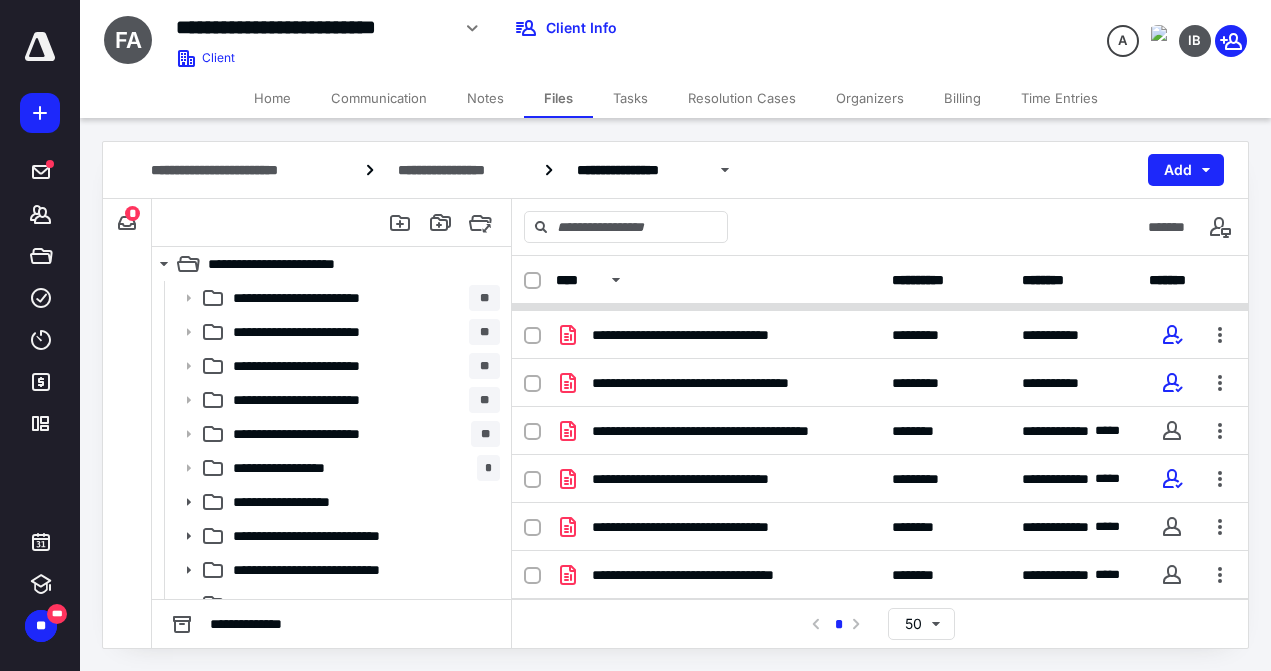 scroll, scrollTop: 138, scrollLeft: 0, axis: vertical 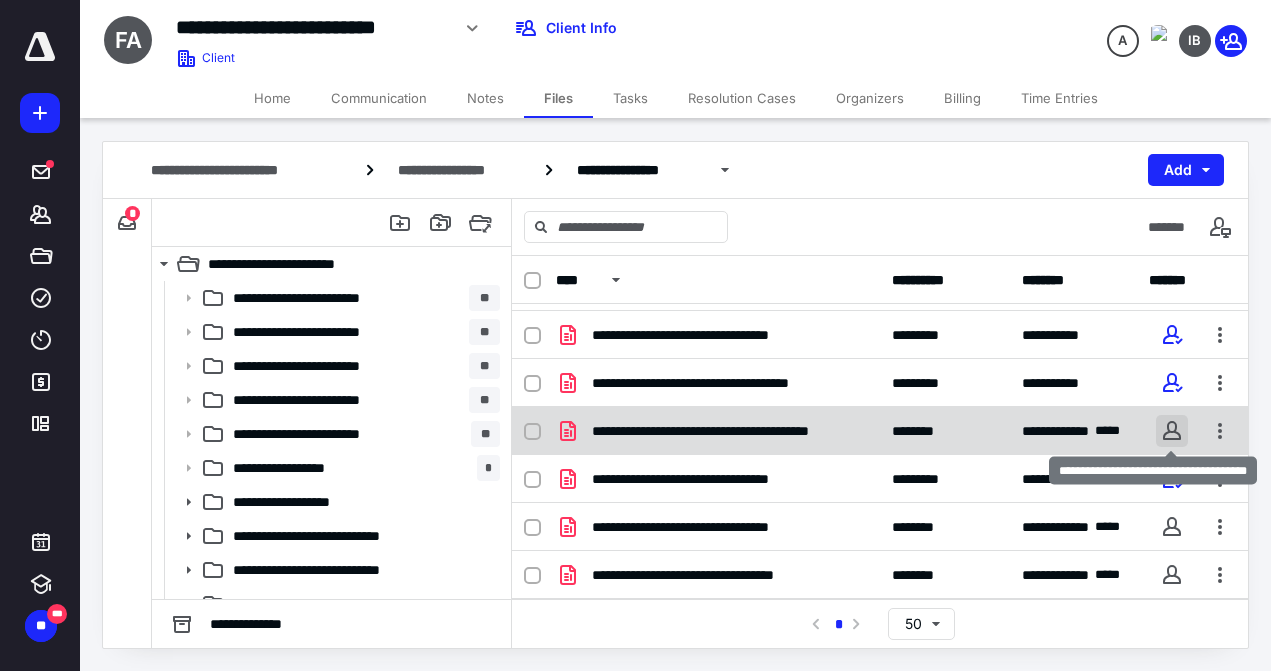 click at bounding box center [1172, 431] 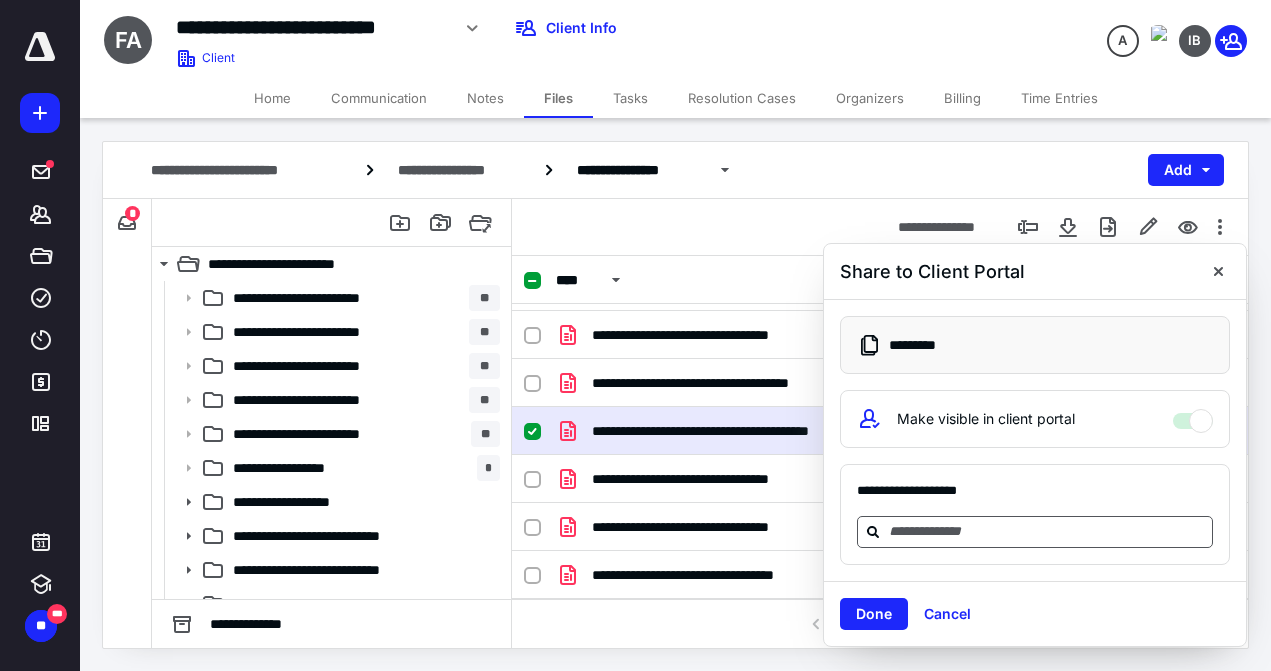 click at bounding box center [1047, 531] 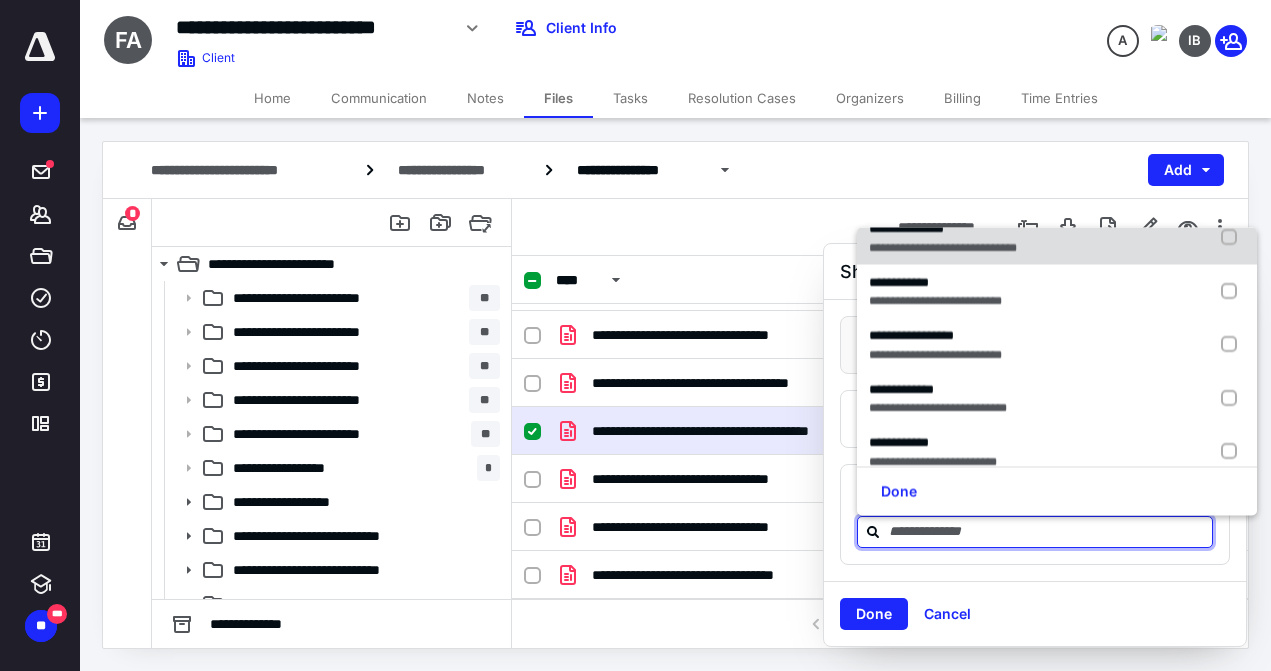 scroll, scrollTop: 117, scrollLeft: 0, axis: vertical 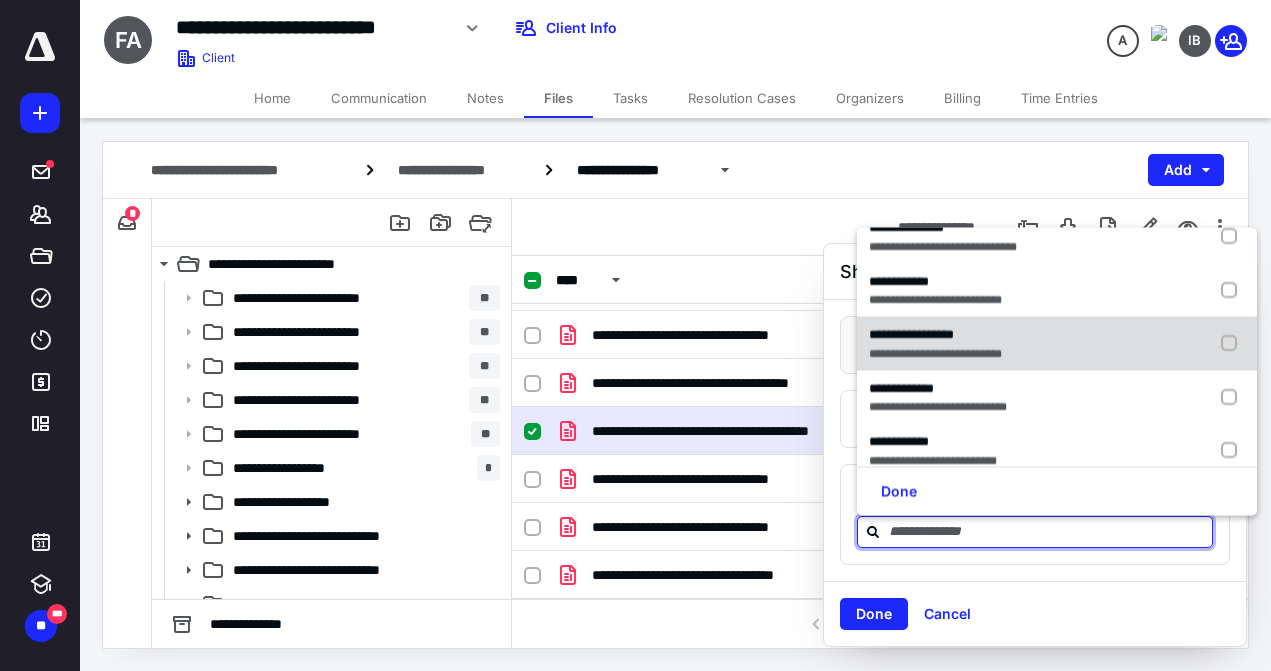 click on "**********" at bounding box center (911, 334) 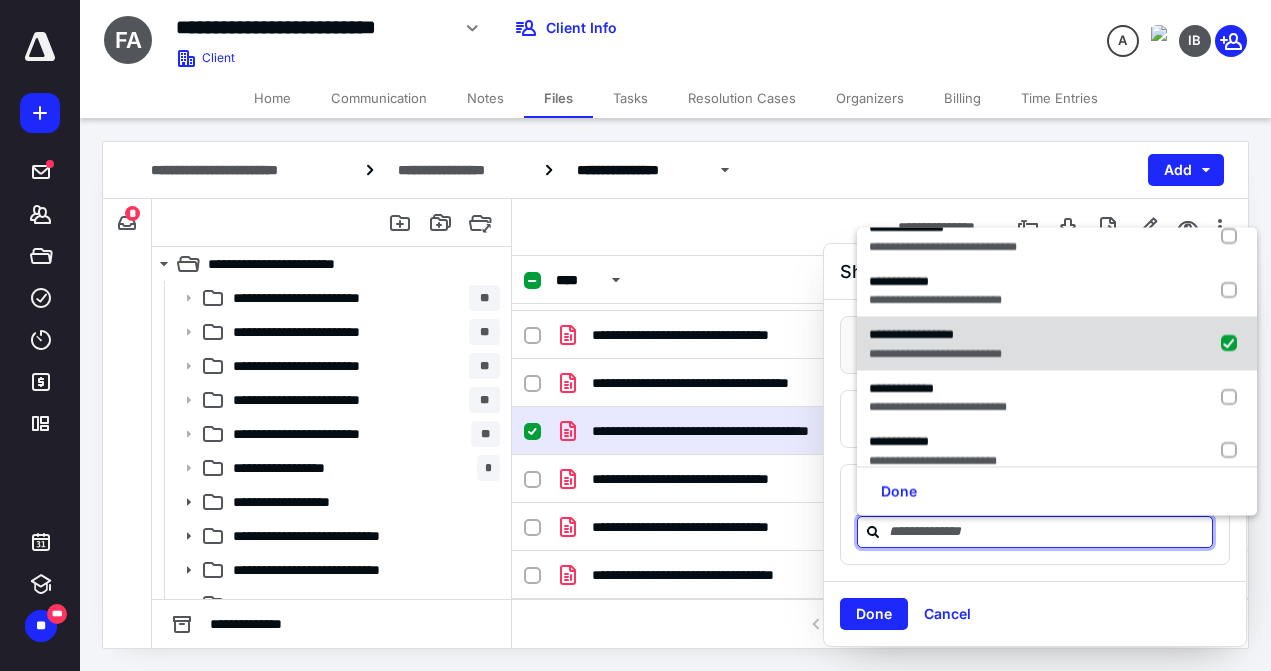 checkbox on "true" 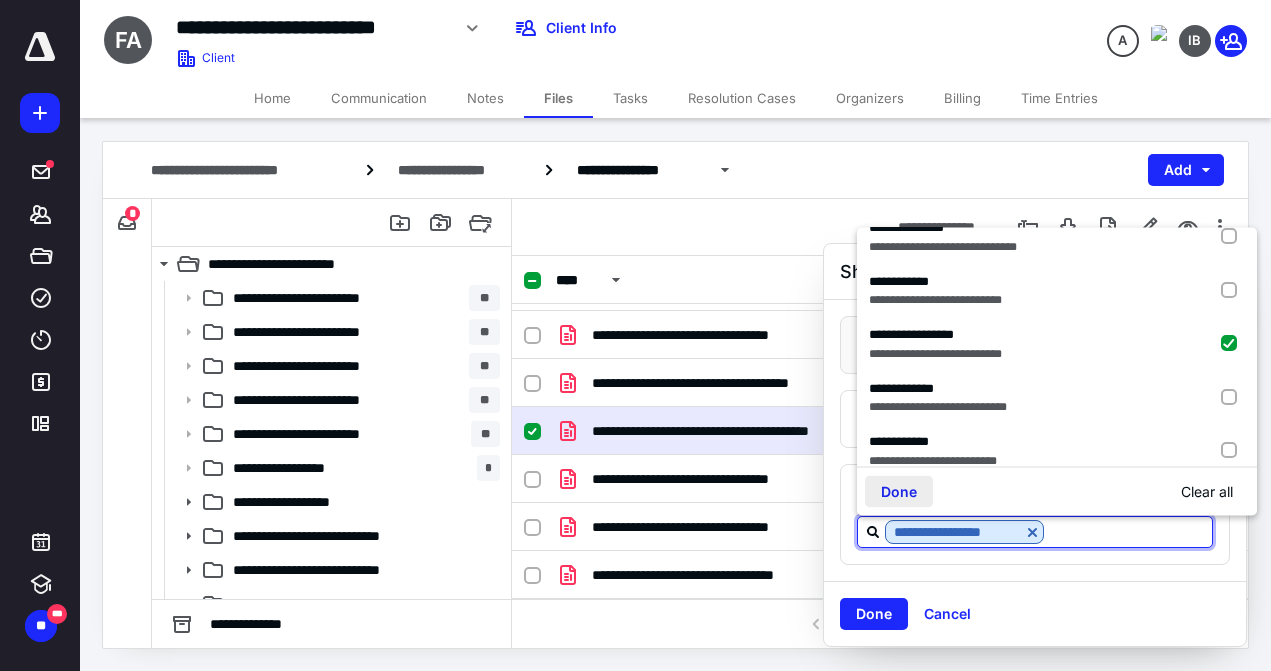 click on "Done" at bounding box center [899, 491] 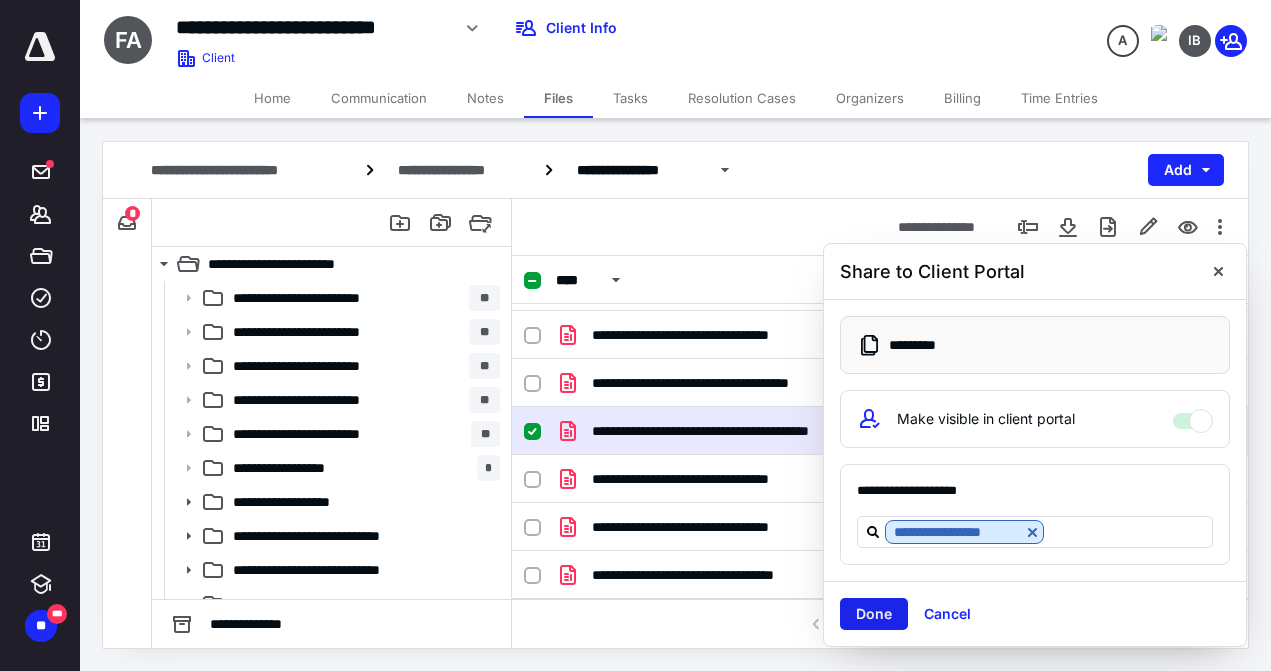 click on "Done" at bounding box center (874, 614) 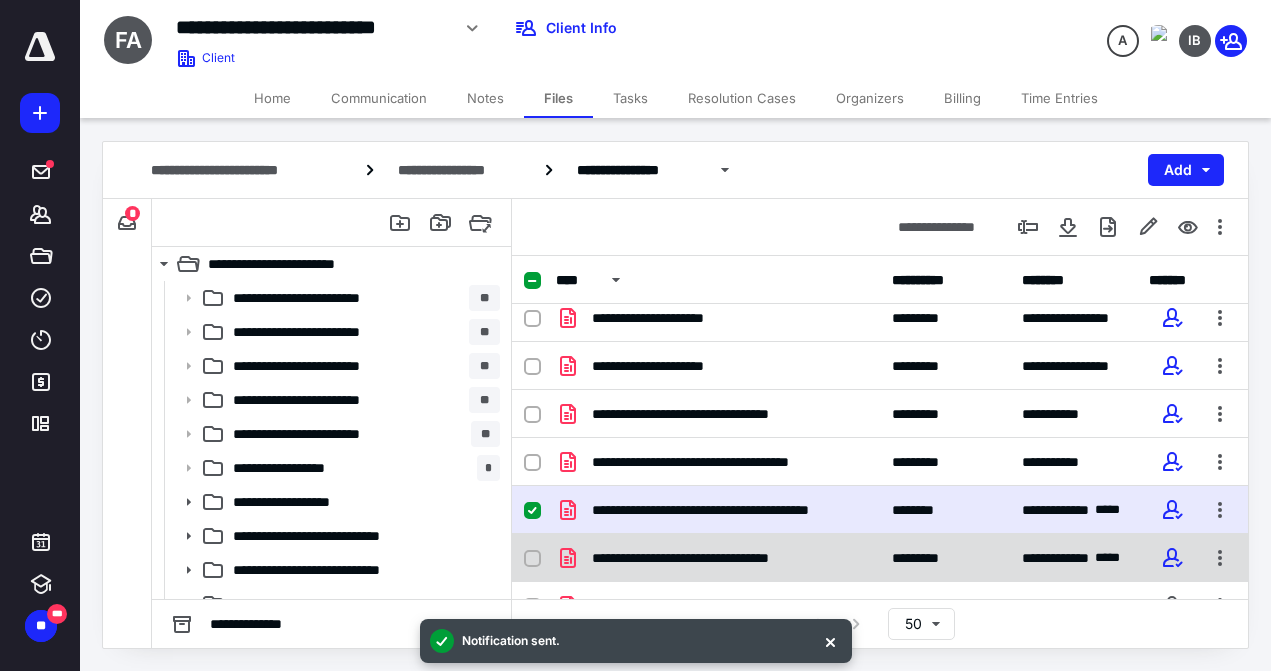scroll, scrollTop: 0, scrollLeft: 0, axis: both 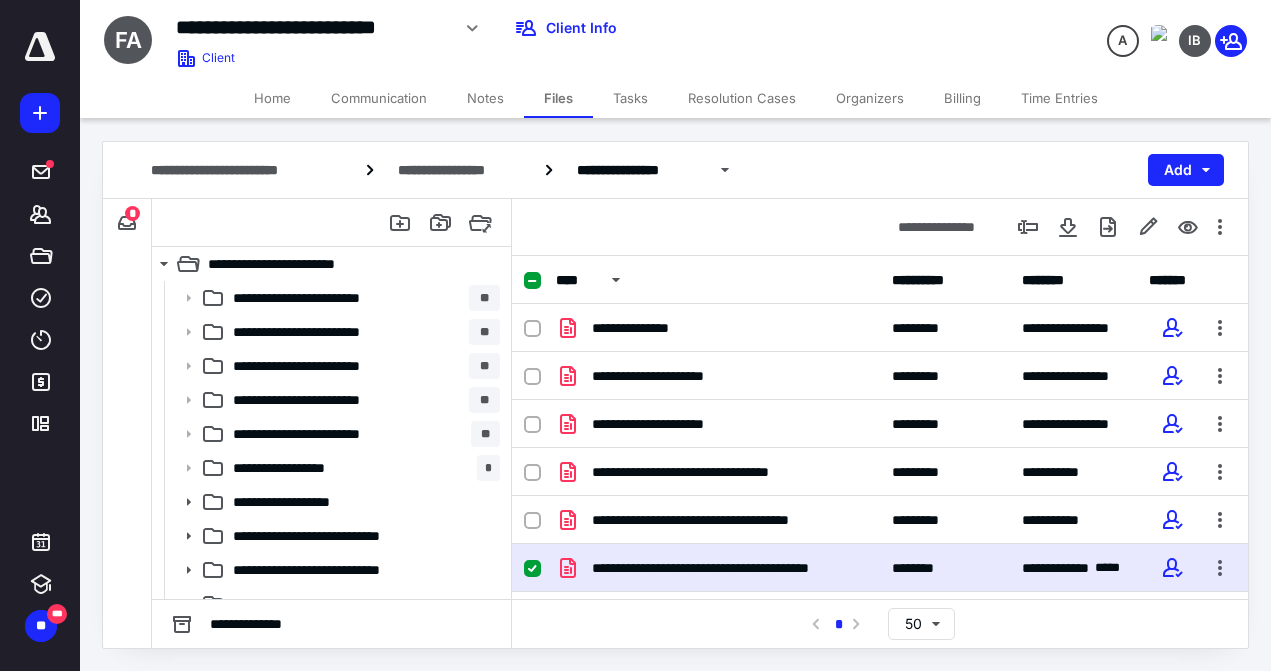 click on "Home" at bounding box center (272, 98) 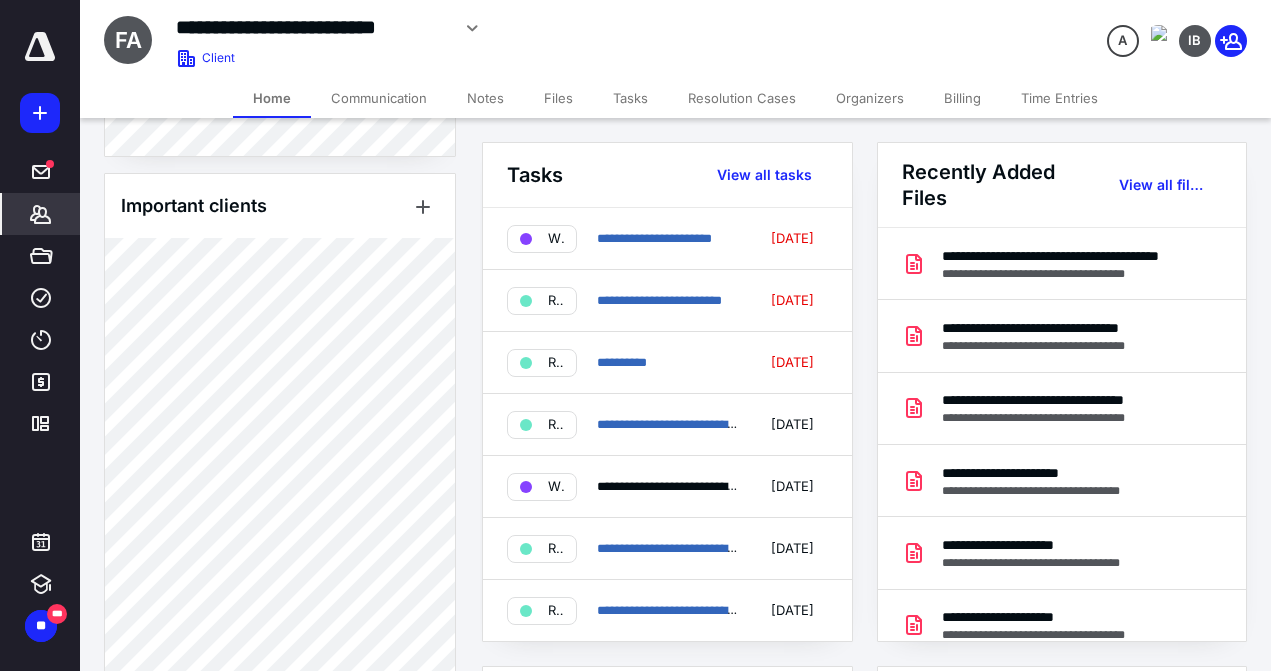 scroll, scrollTop: 1837, scrollLeft: 0, axis: vertical 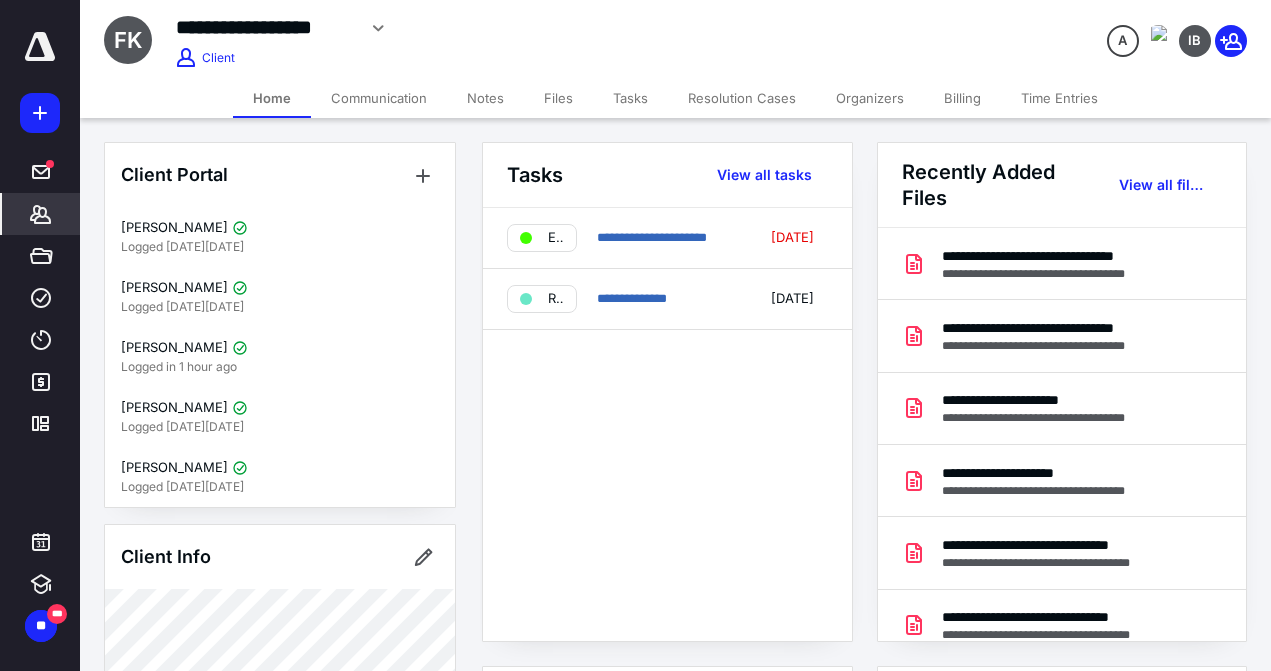 click on "Files" at bounding box center (558, 98) 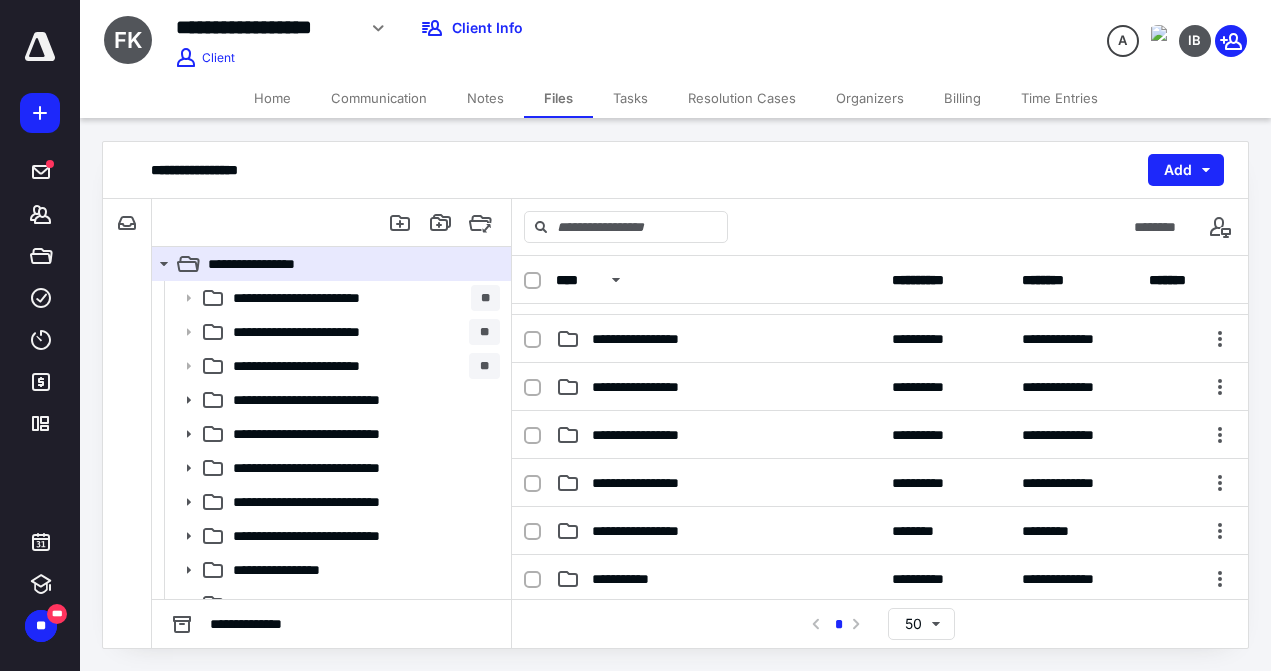 scroll, scrollTop: 372, scrollLeft: 0, axis: vertical 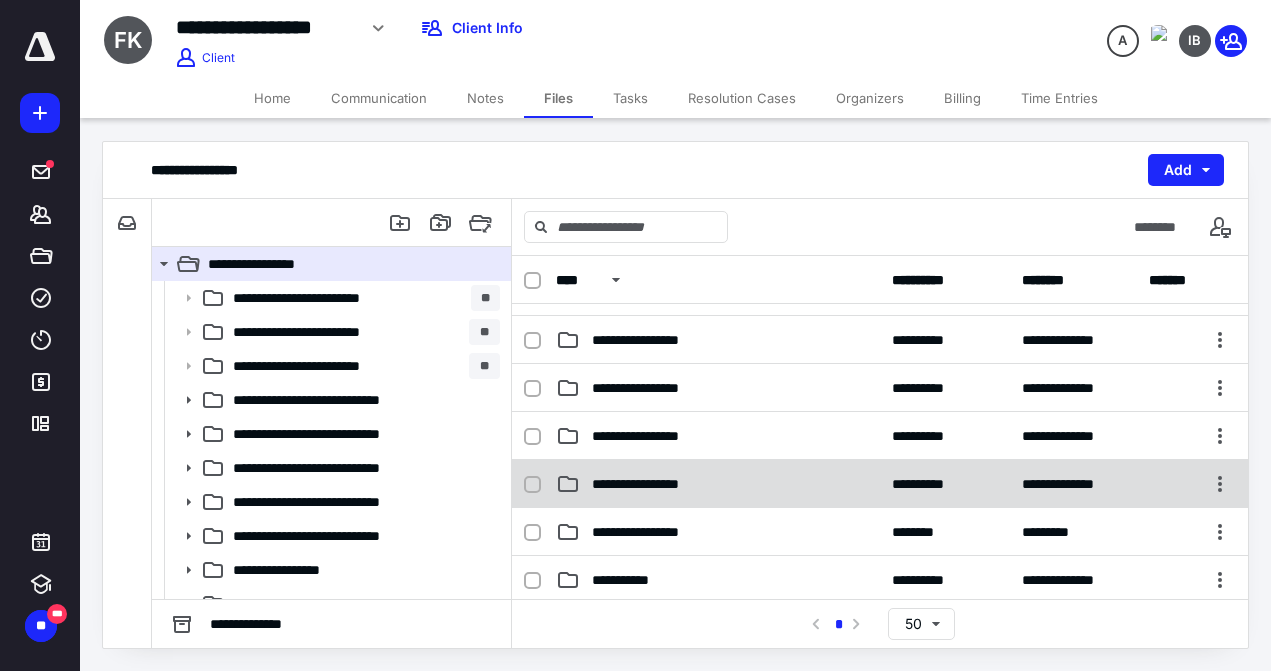 click on "**********" at bounding box center [652, 484] 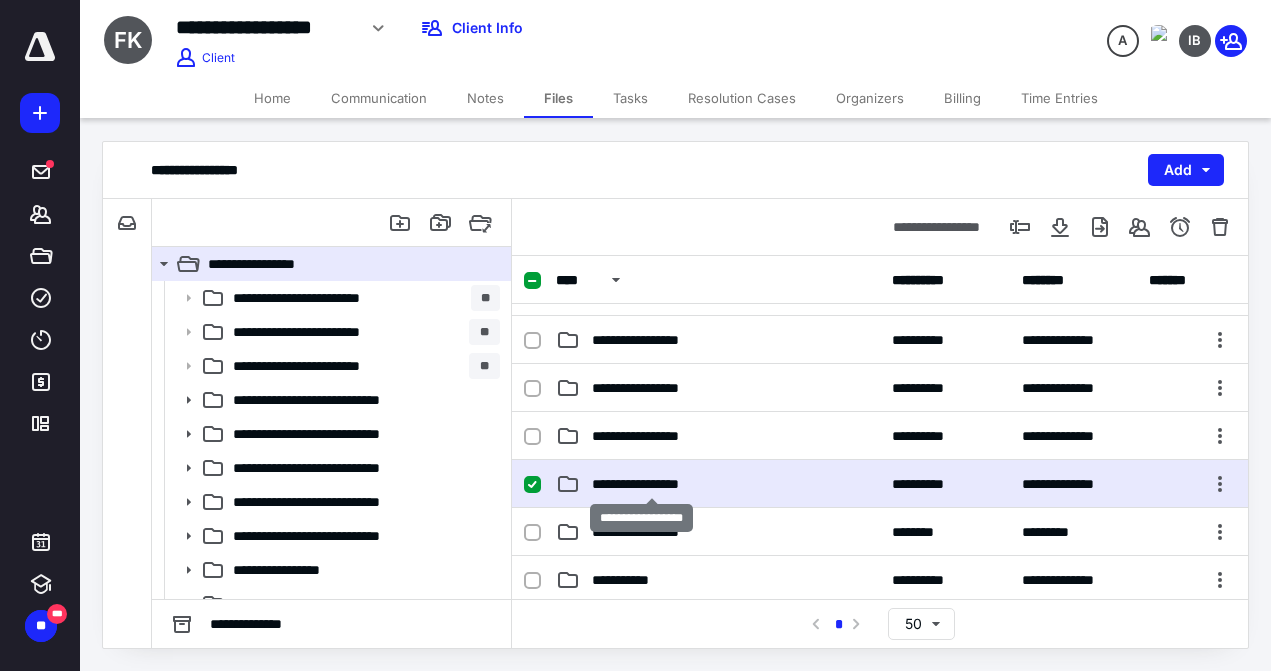 click on "**********" at bounding box center (652, 484) 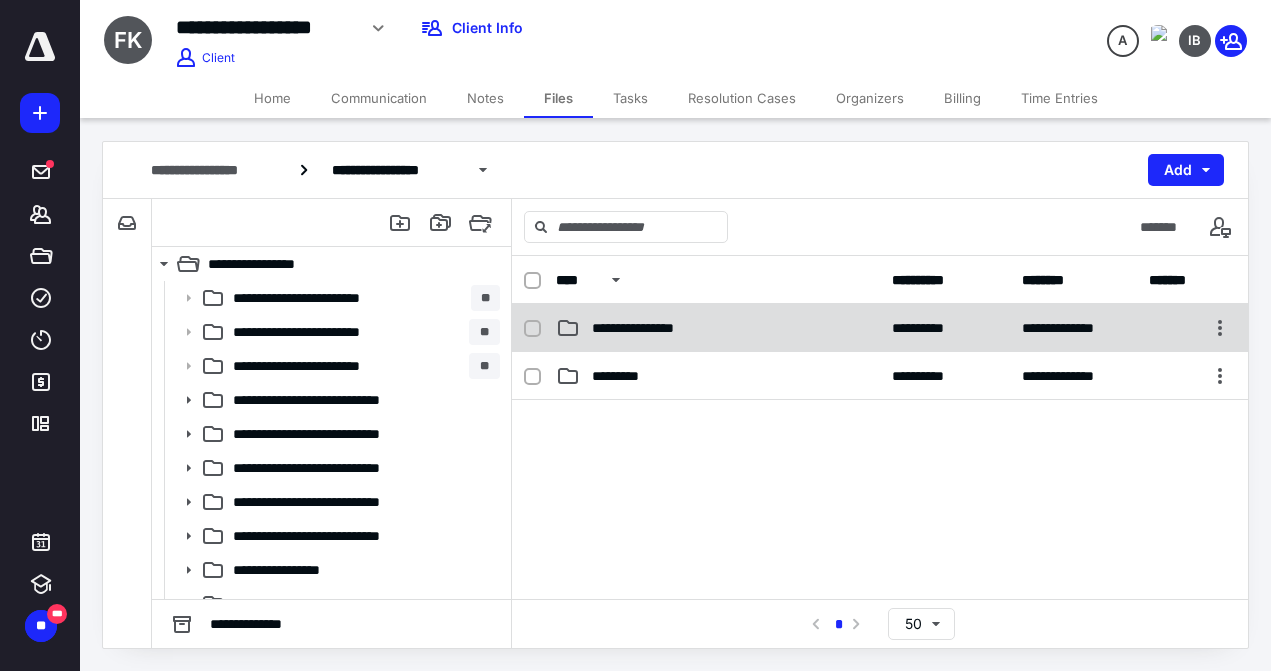 click on "**********" at bounding box center (650, 328) 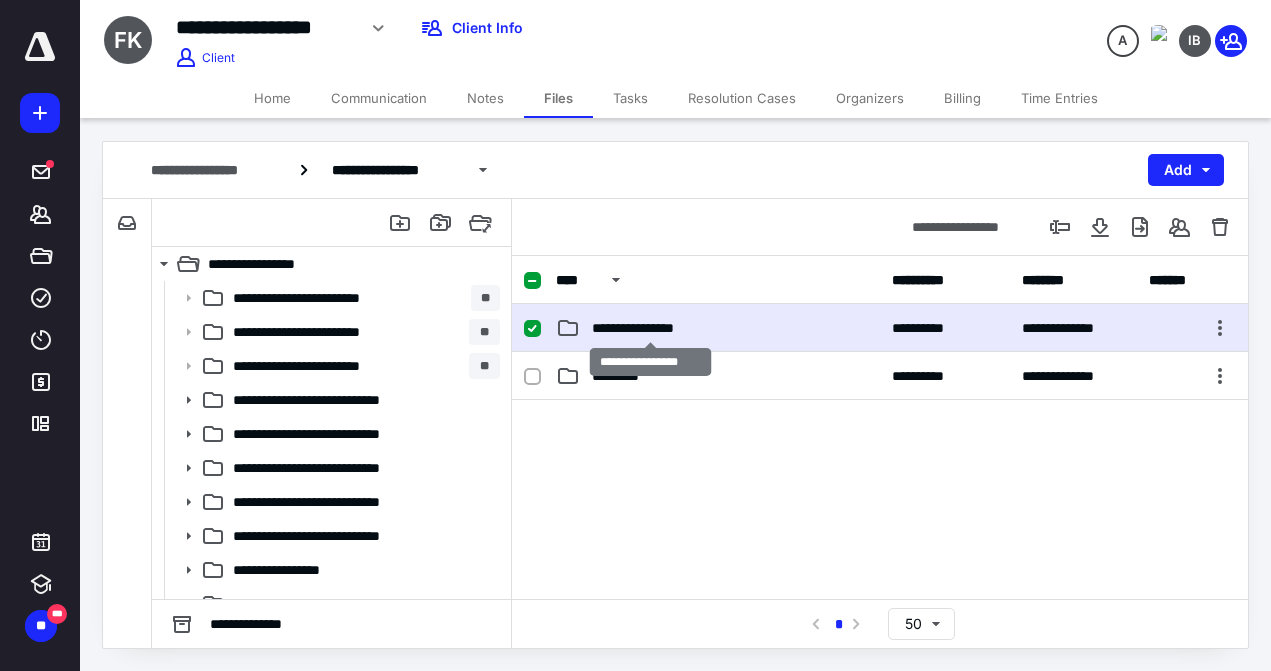 click on "**********" at bounding box center (650, 328) 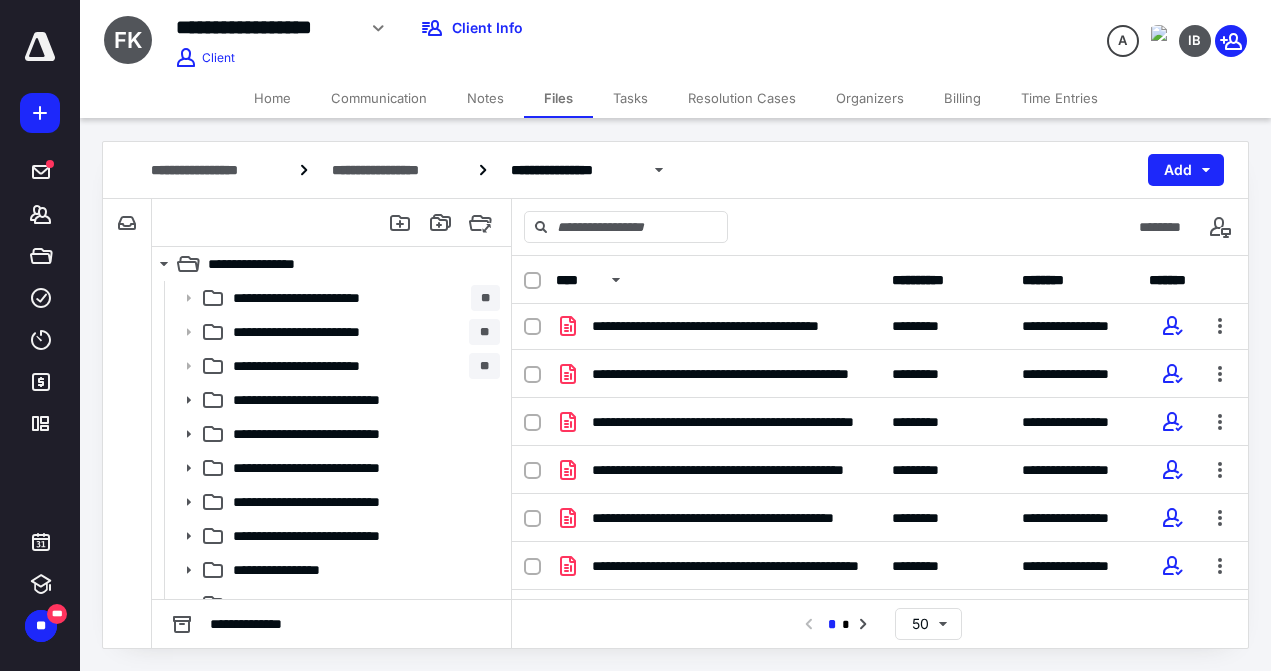 scroll, scrollTop: 2106, scrollLeft: 0, axis: vertical 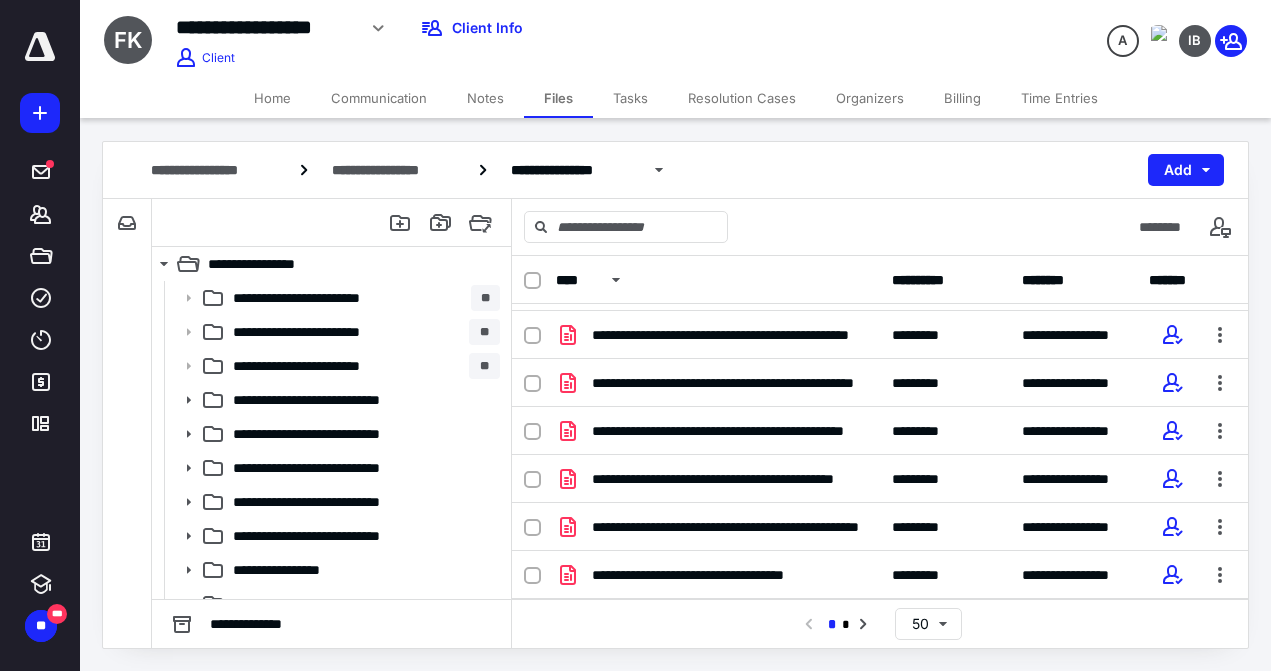 click on "Tasks" at bounding box center [630, 98] 